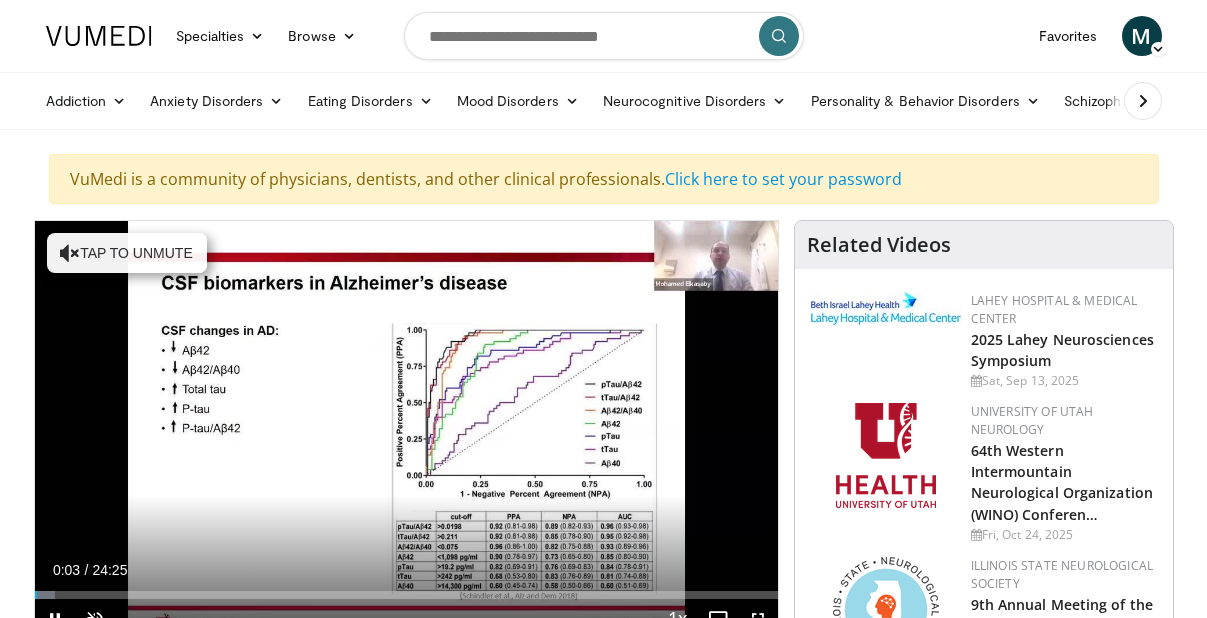 scroll, scrollTop: 0, scrollLeft: 0, axis: both 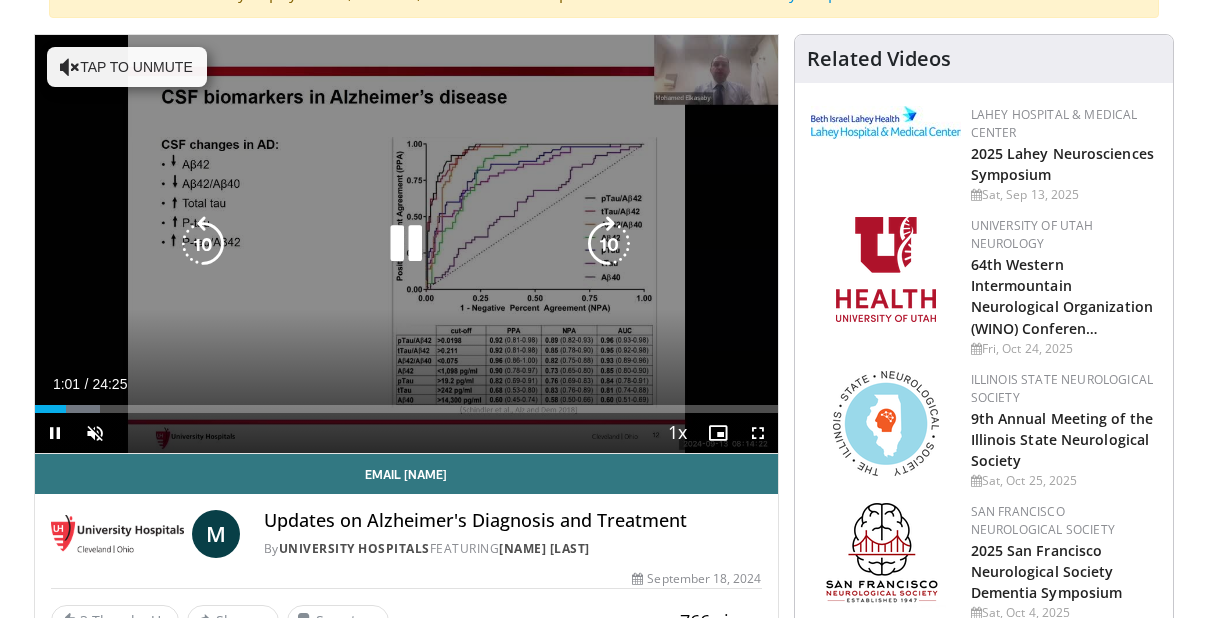 click on "Tap to unmute" at bounding box center (127, 67) 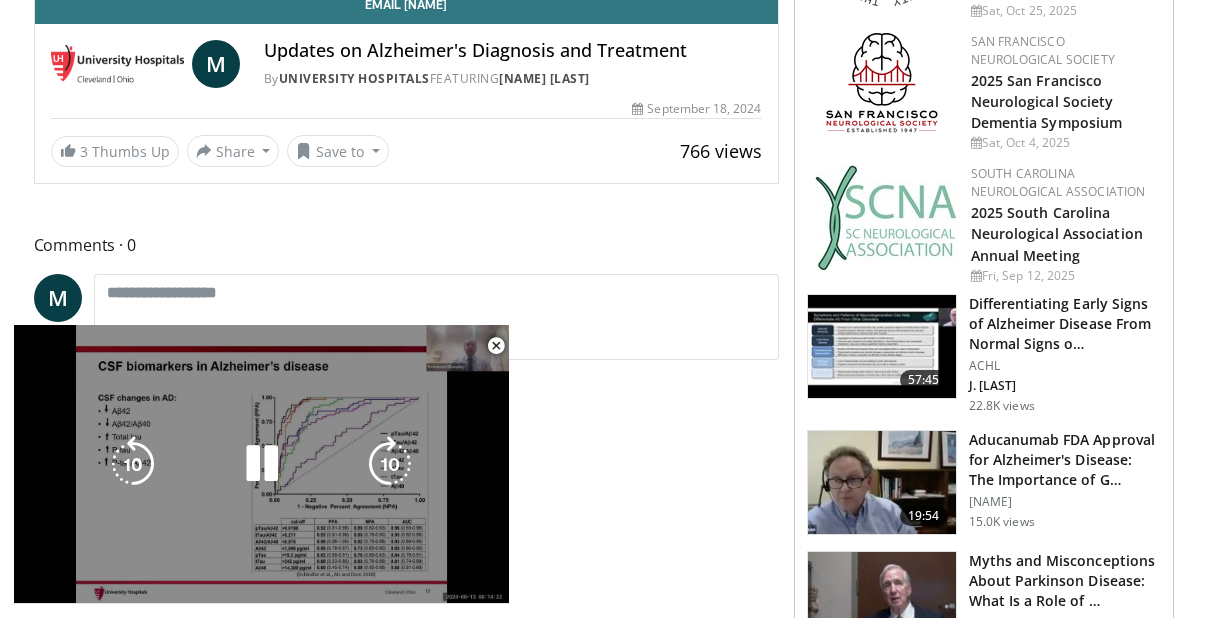 scroll, scrollTop: 690, scrollLeft: 0, axis: vertical 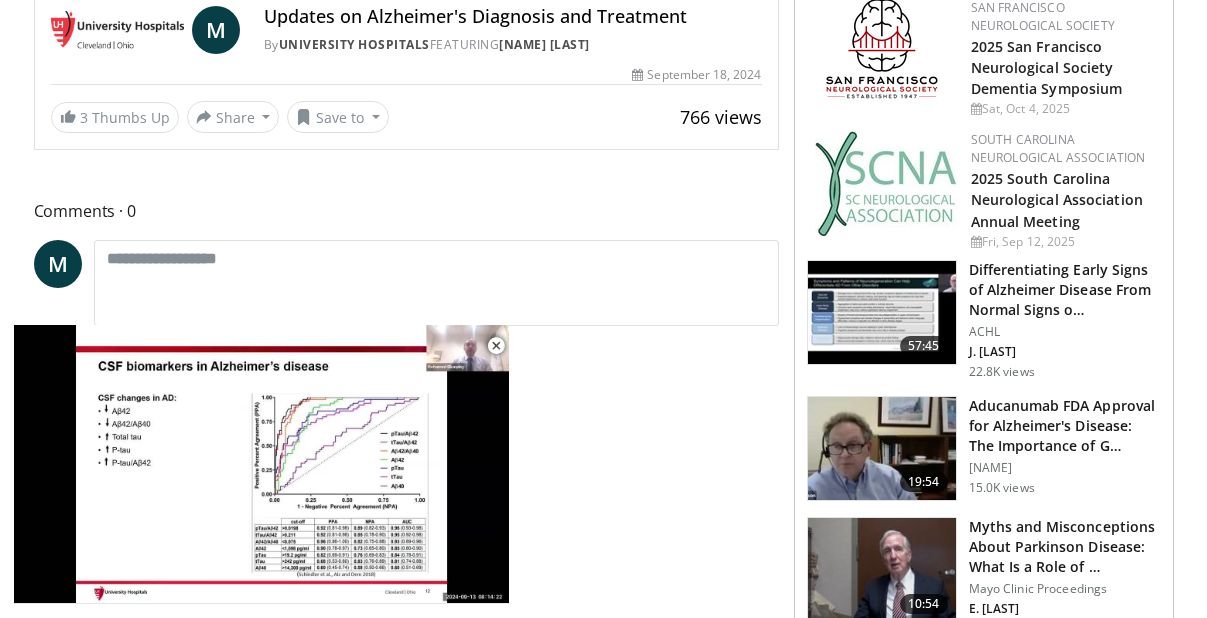 click at bounding box center [496, 346] 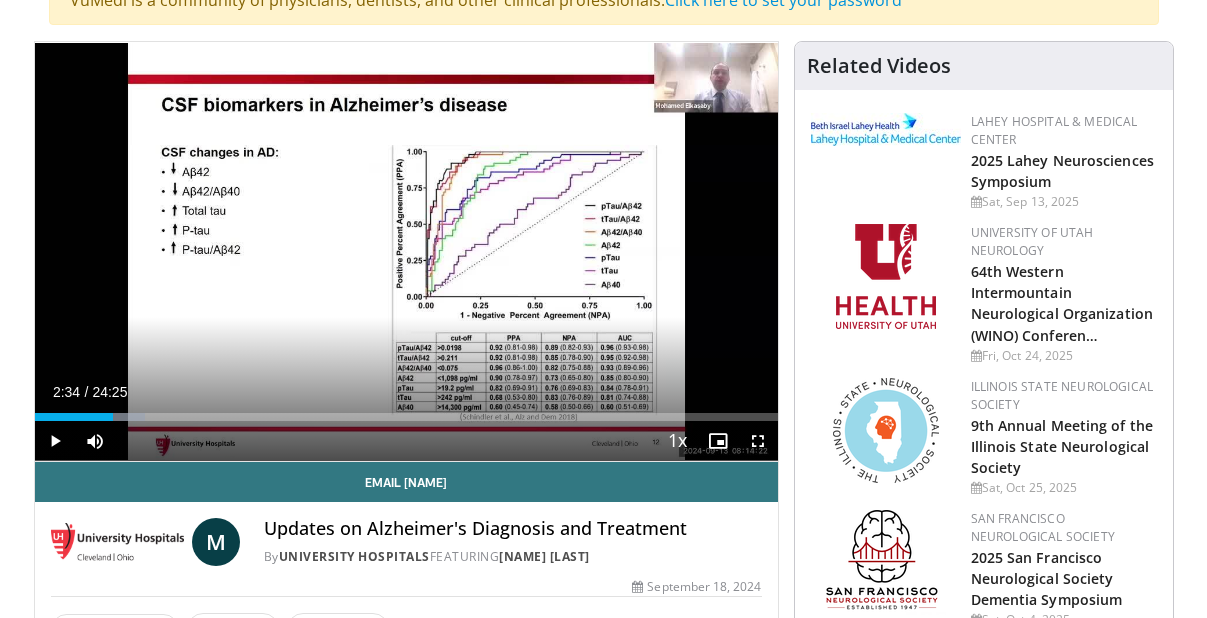 scroll, scrollTop: 133, scrollLeft: 0, axis: vertical 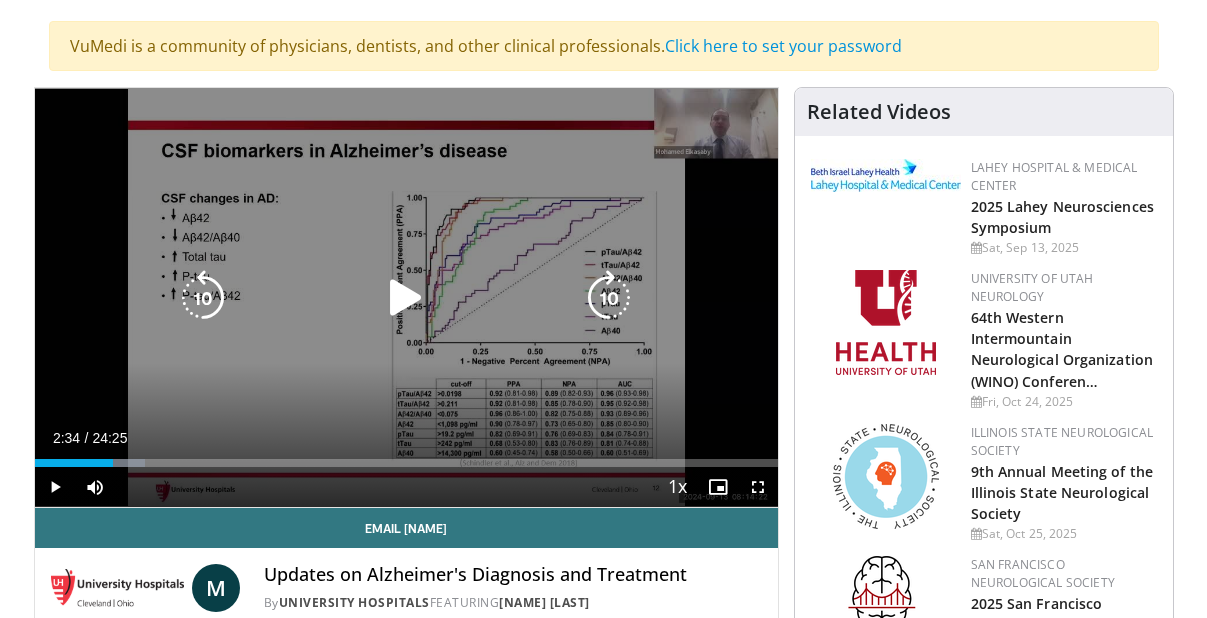 click at bounding box center (406, 298) 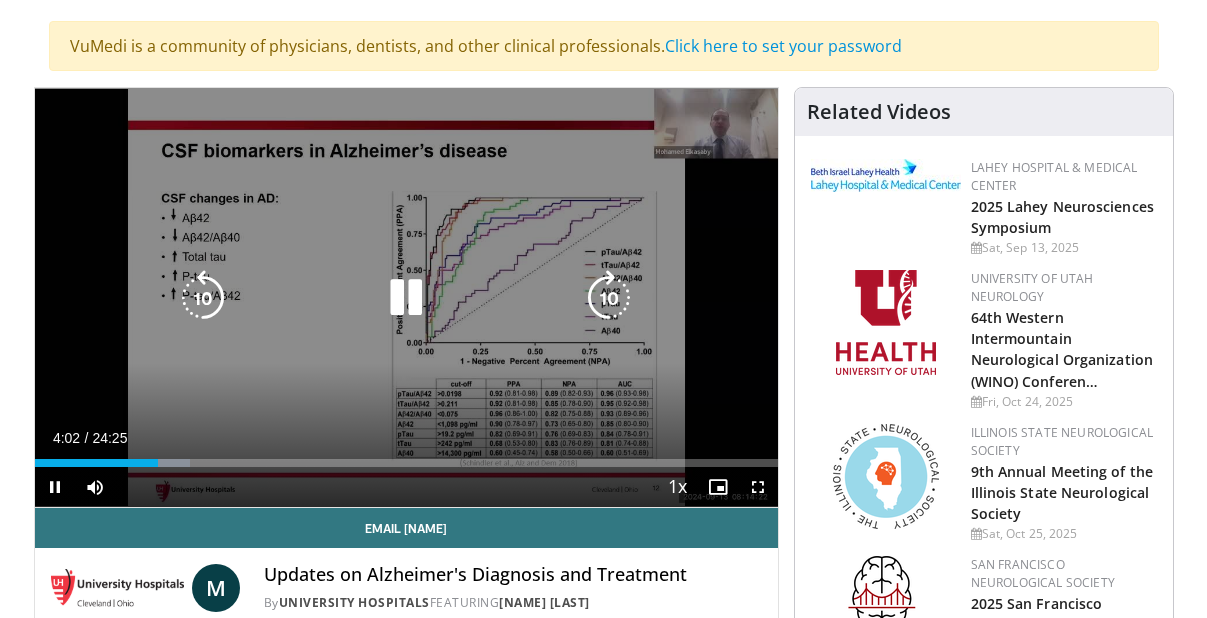 click at bounding box center (0, 0) 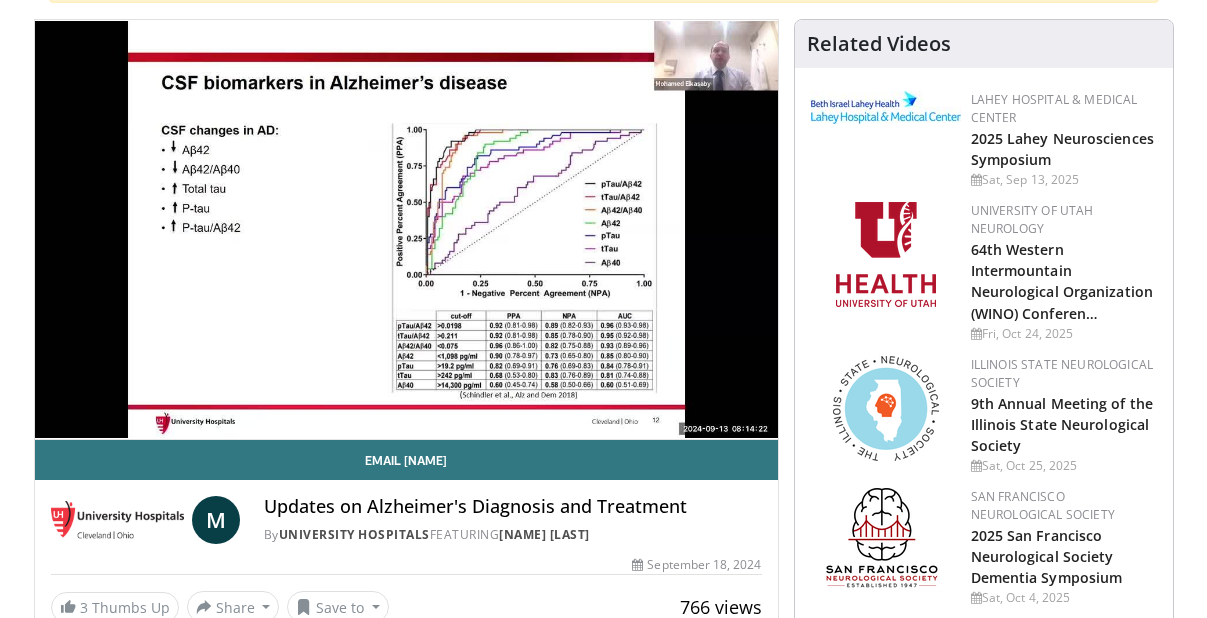 scroll, scrollTop: 202, scrollLeft: 0, axis: vertical 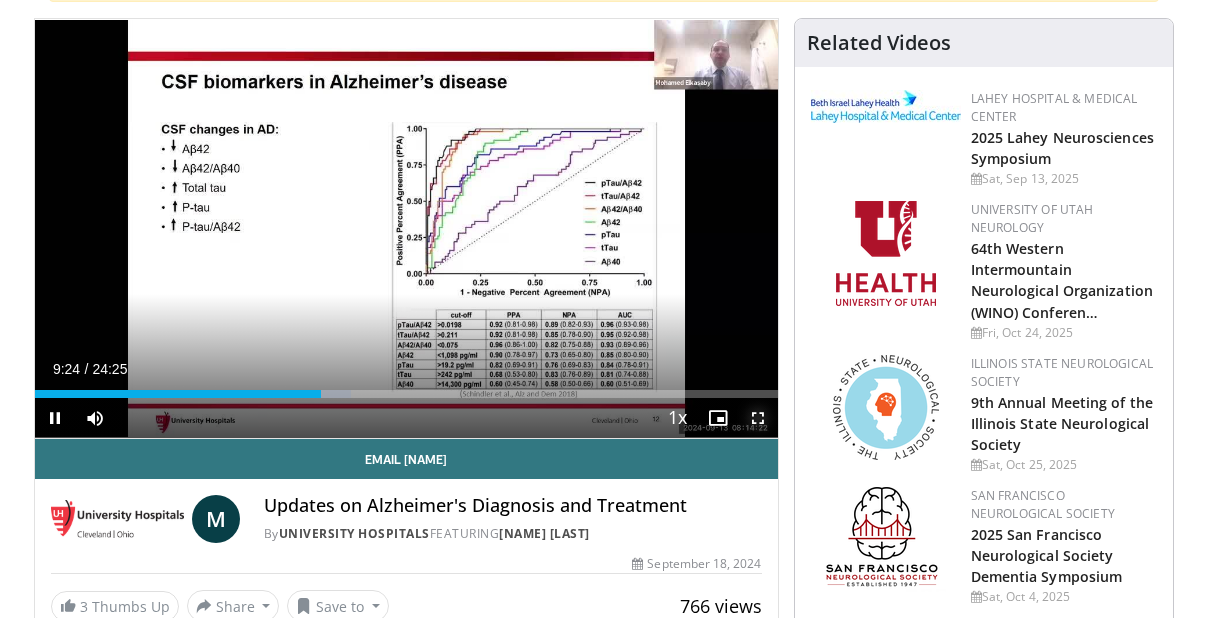 click at bounding box center [758, 418] 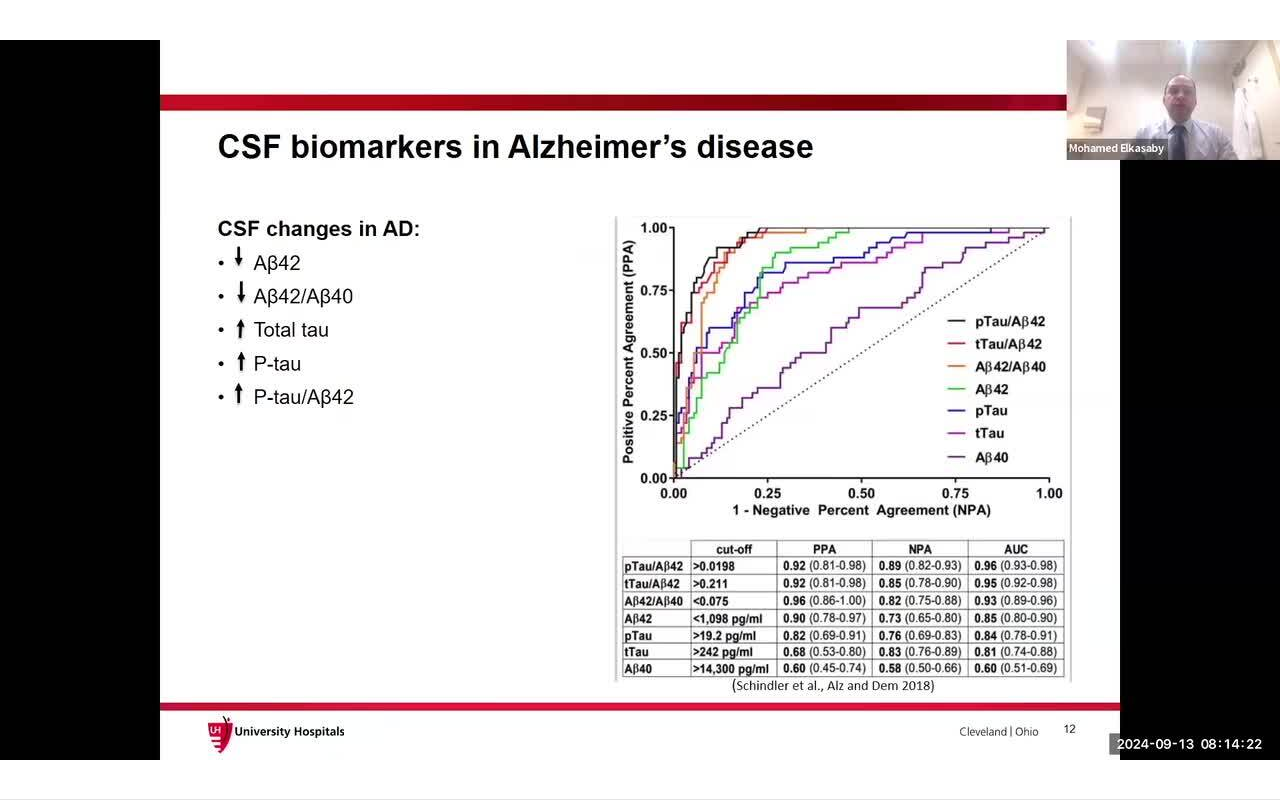 click on "10 seconds
Tap to unmute" at bounding box center (640, 399) 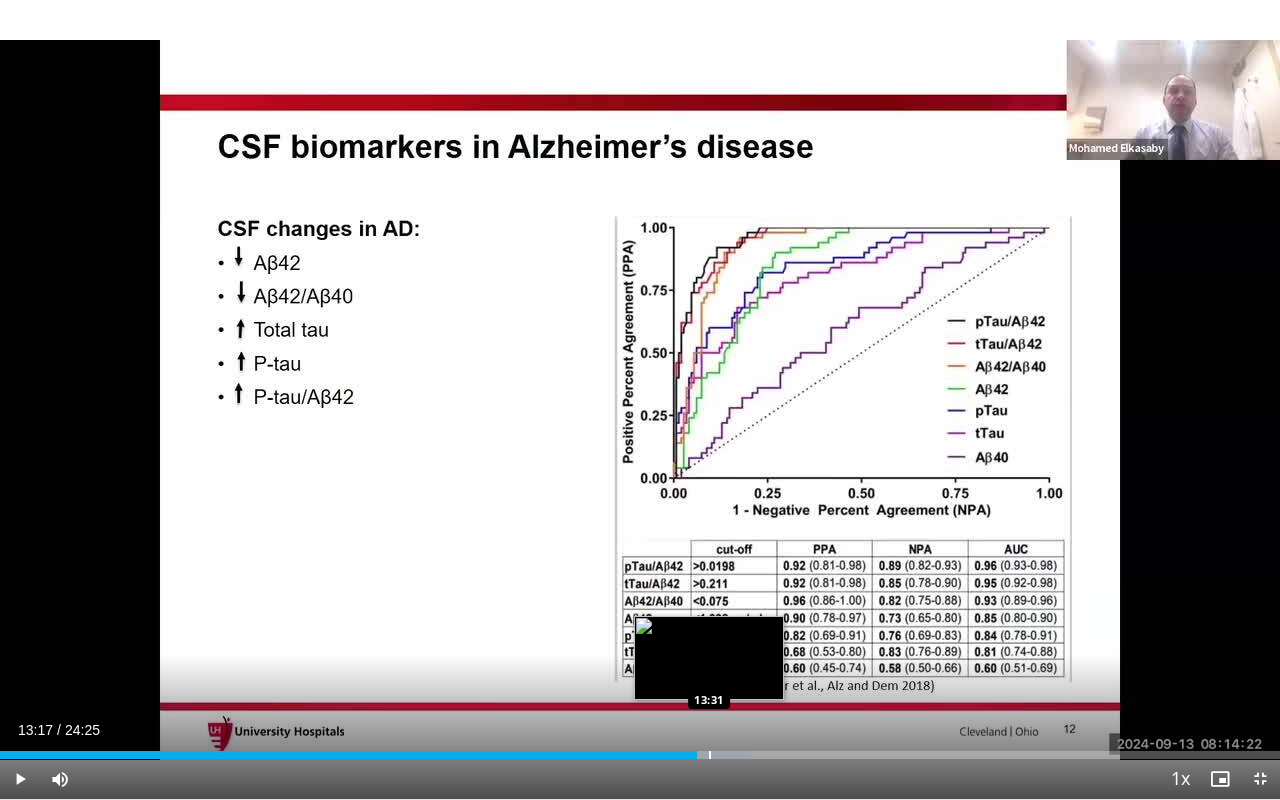 click at bounding box center (709, 755) 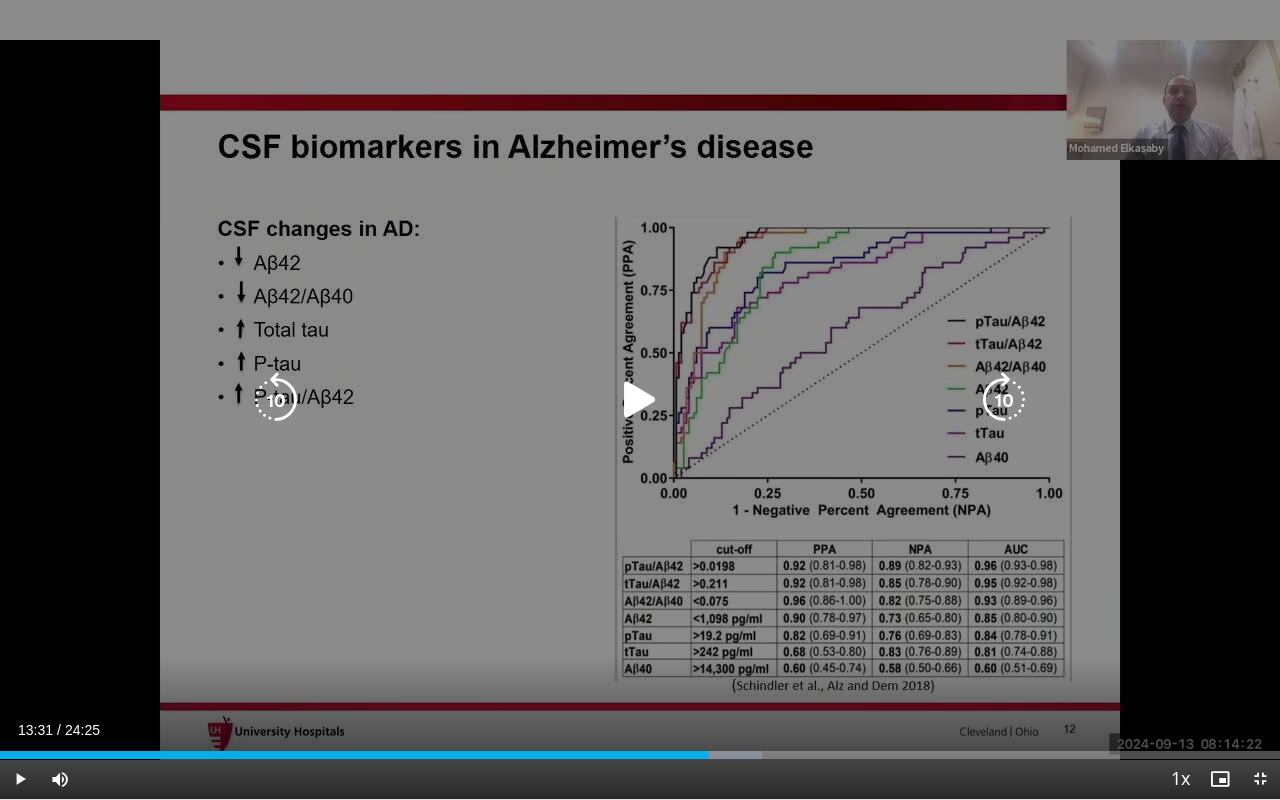 click on "10 seconds
Tap to unmute" at bounding box center [640, 399] 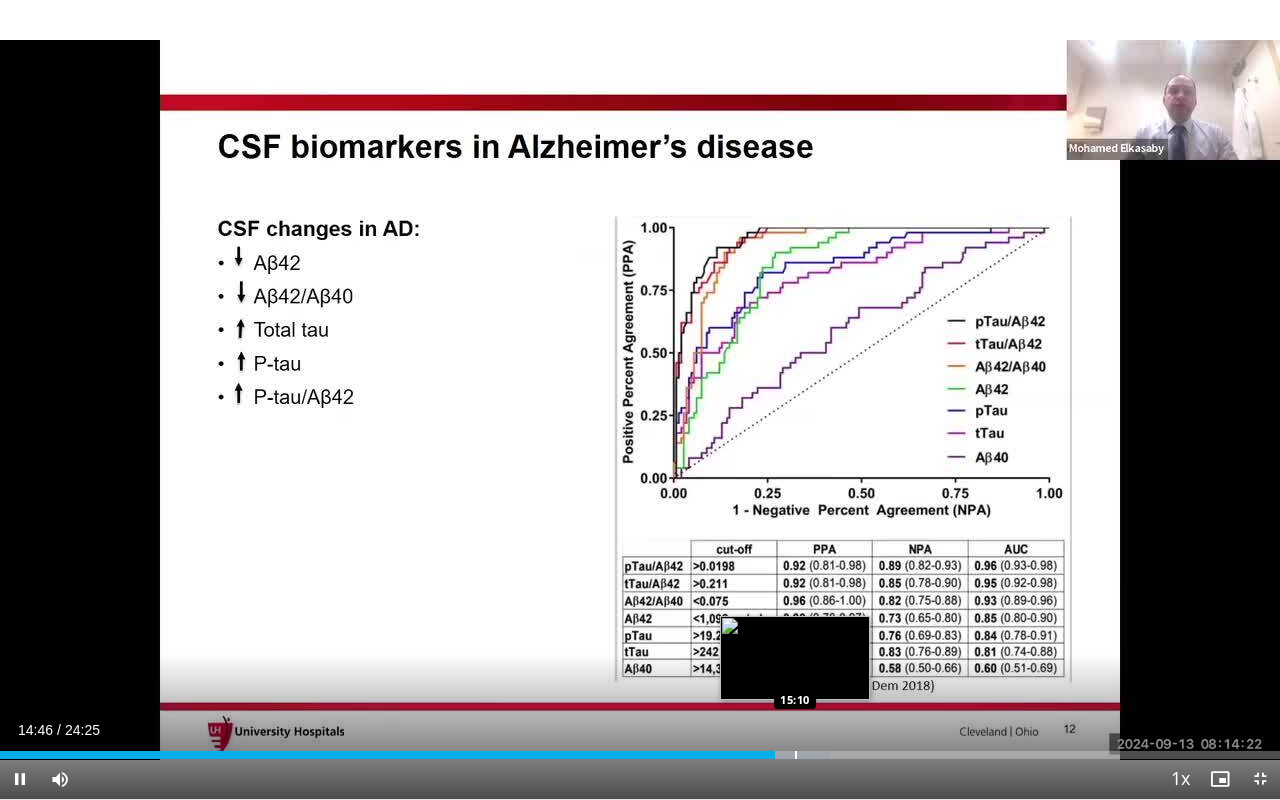 click at bounding box center [796, 755] 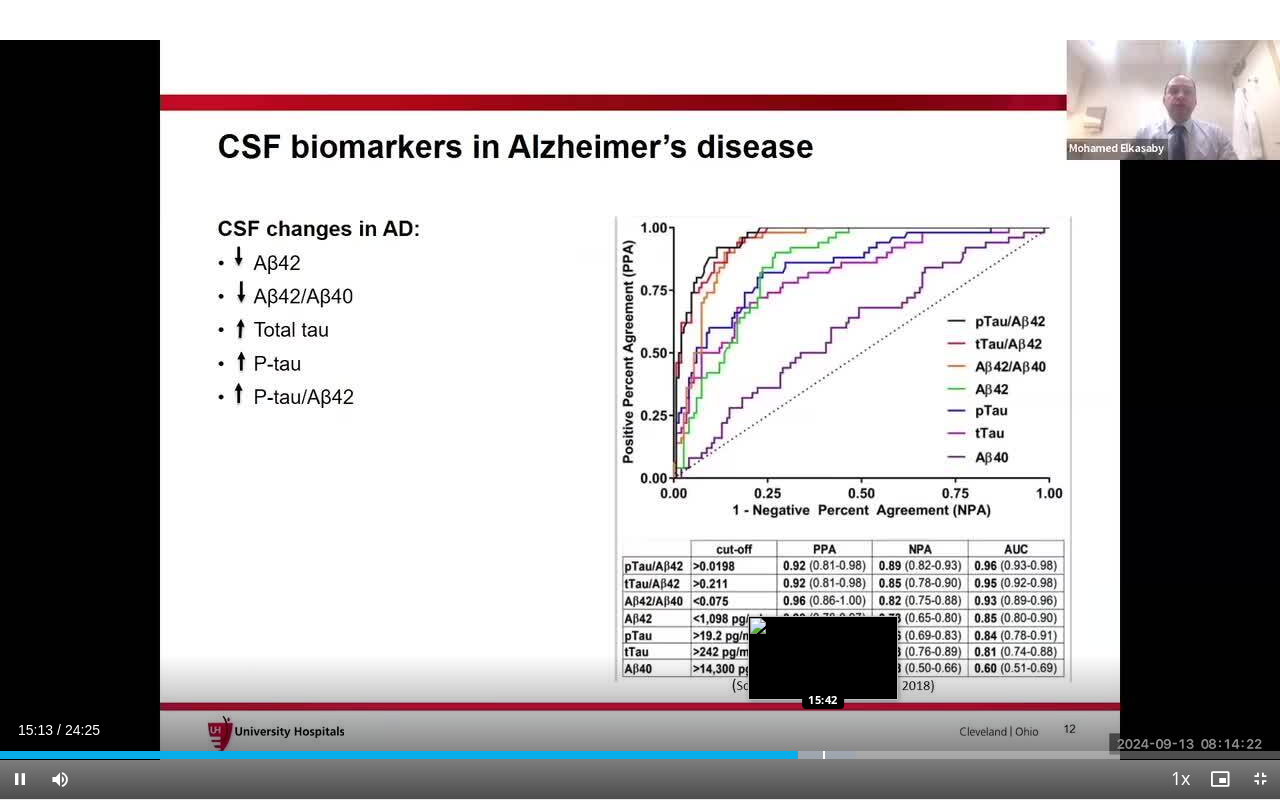 click at bounding box center (824, 755) 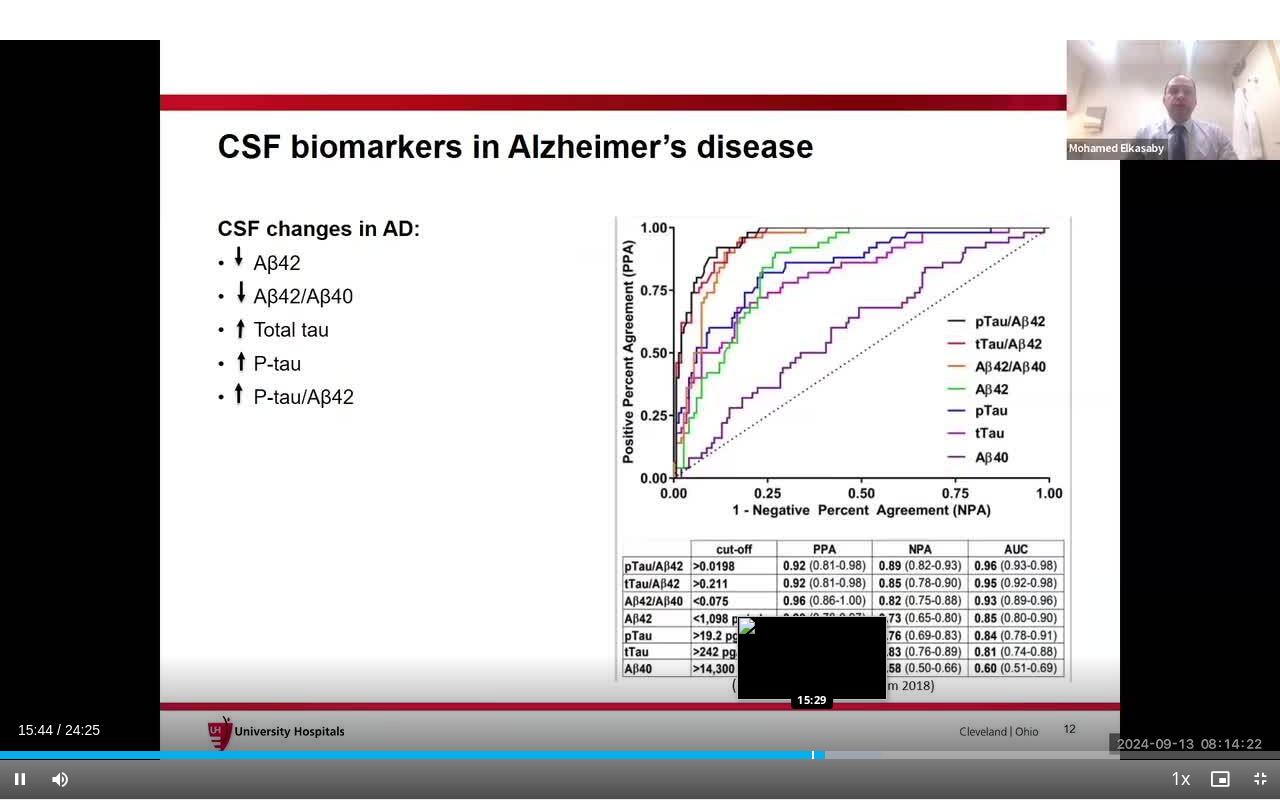click at bounding box center [813, 755] 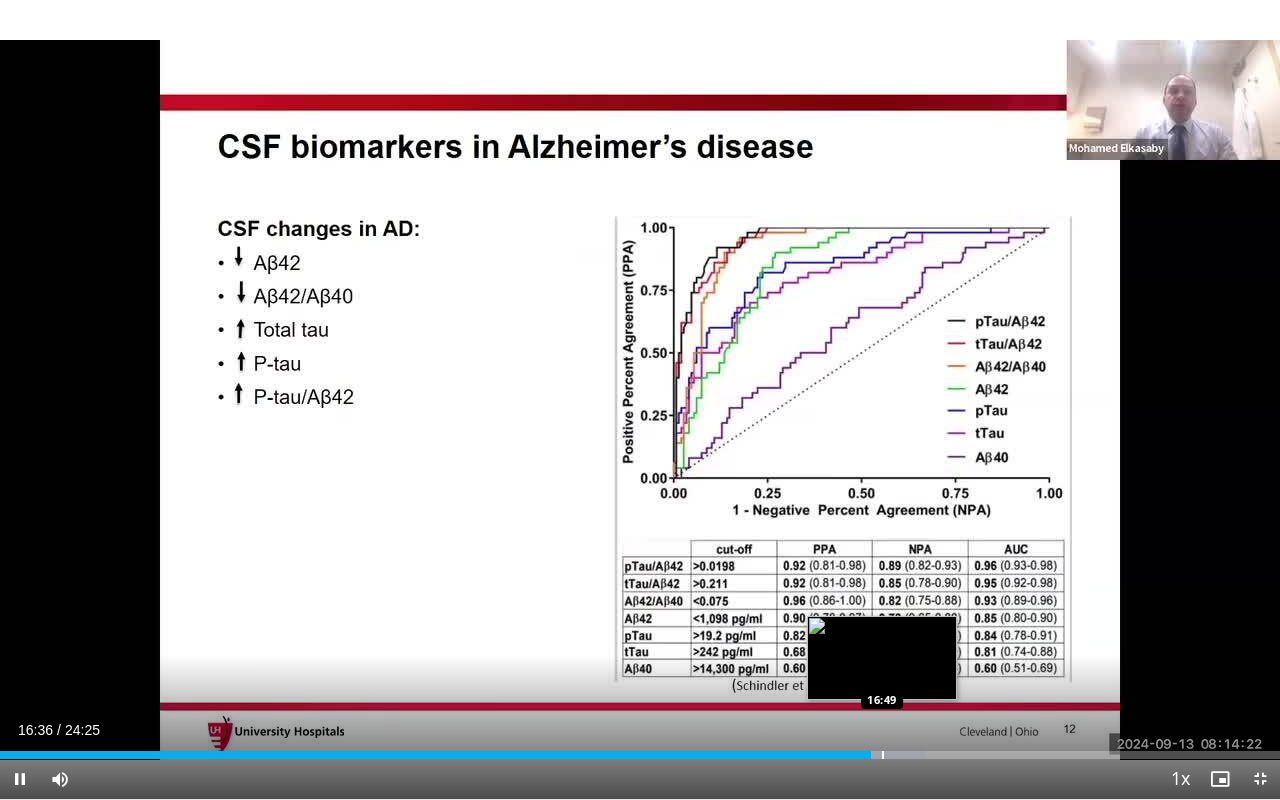 click at bounding box center (883, 755) 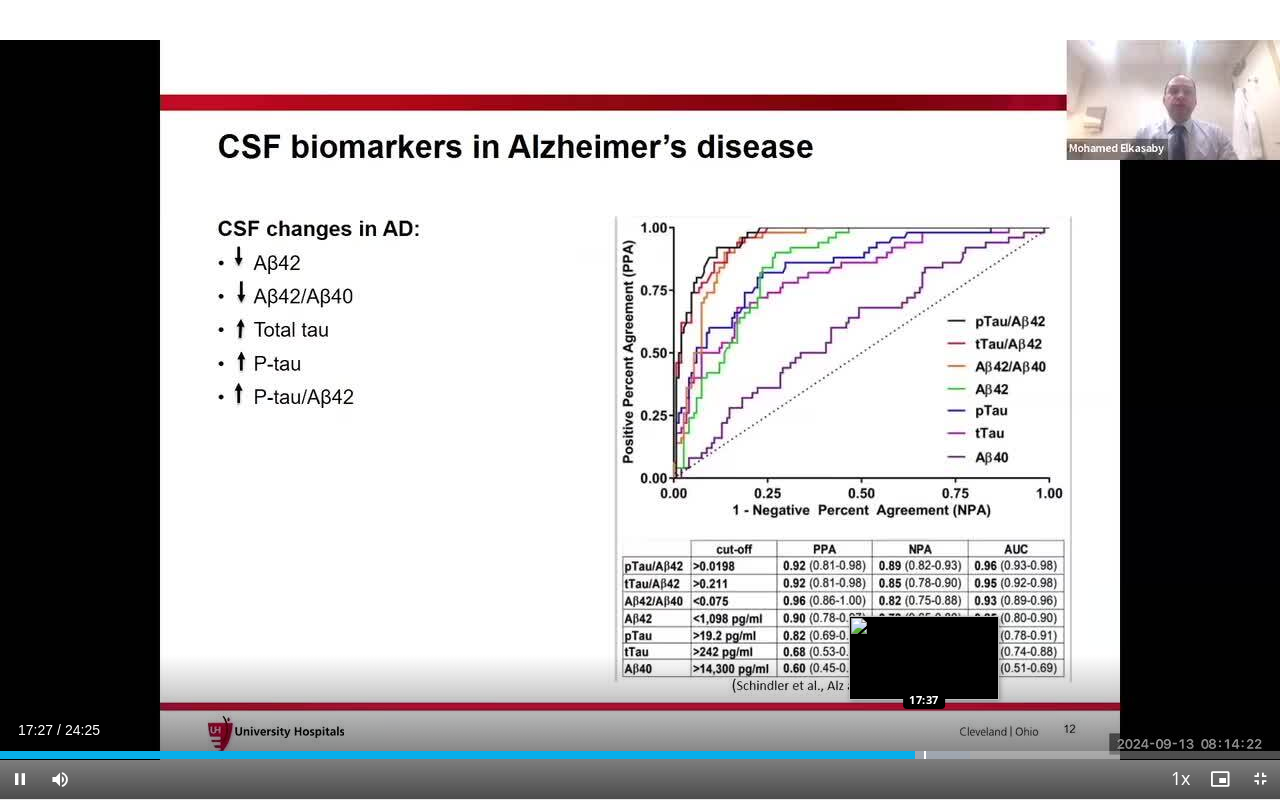 click at bounding box center (925, 755) 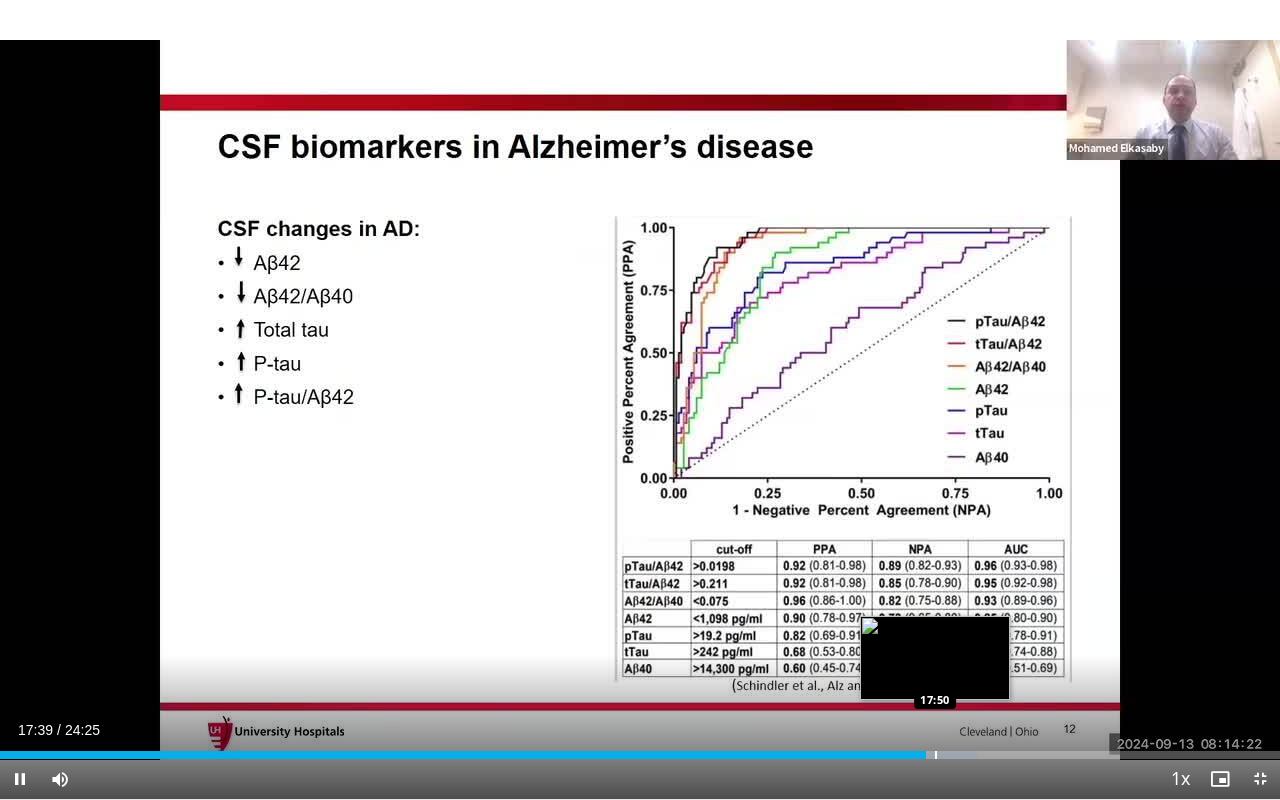 click at bounding box center [936, 755] 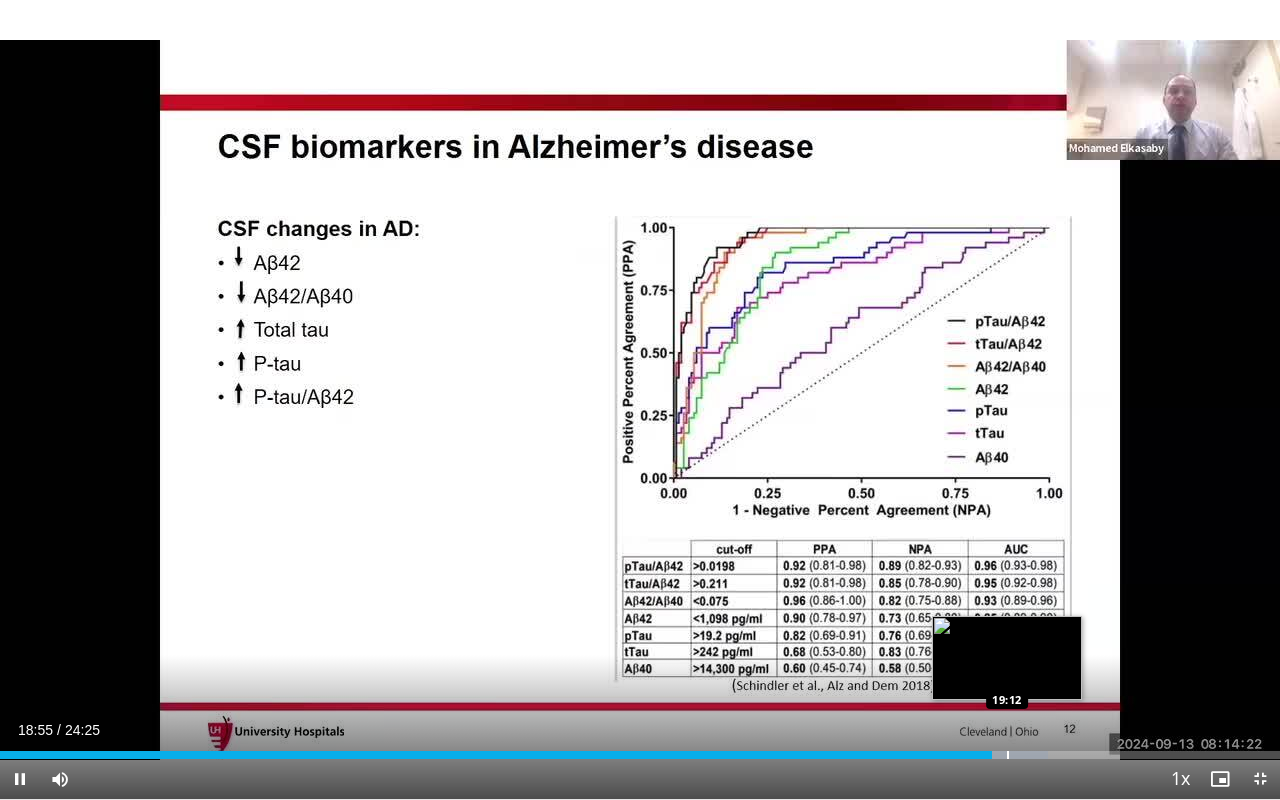 click at bounding box center (1008, 755) 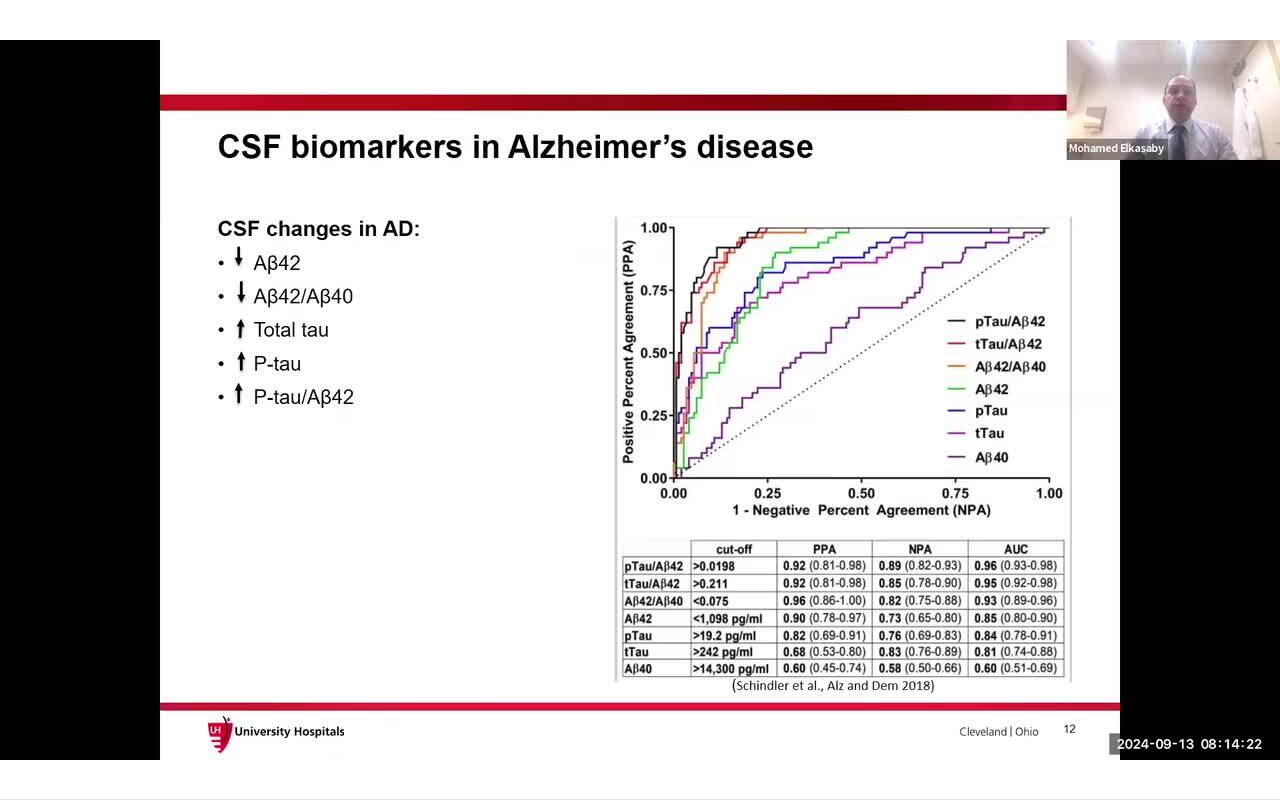 click on "10 seconds
Tap to unmute" at bounding box center [640, 399] 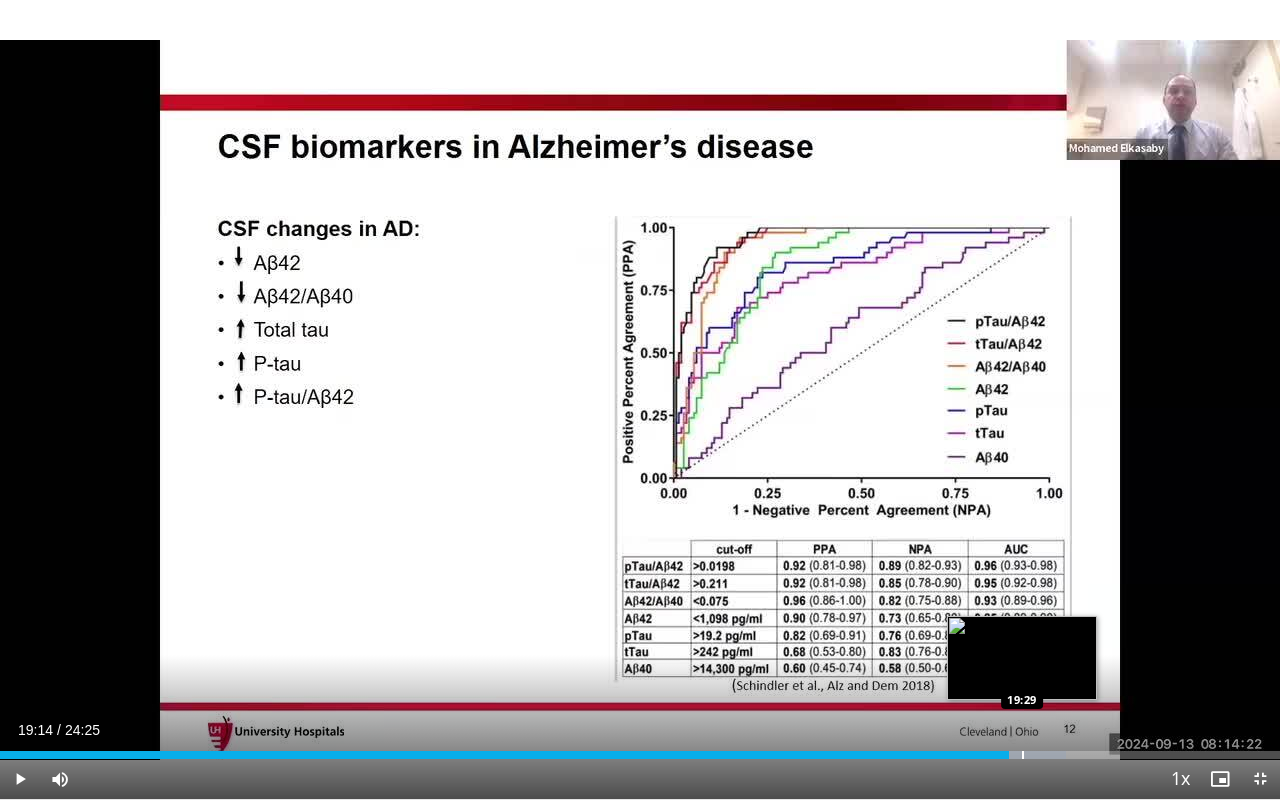 click at bounding box center (1023, 755) 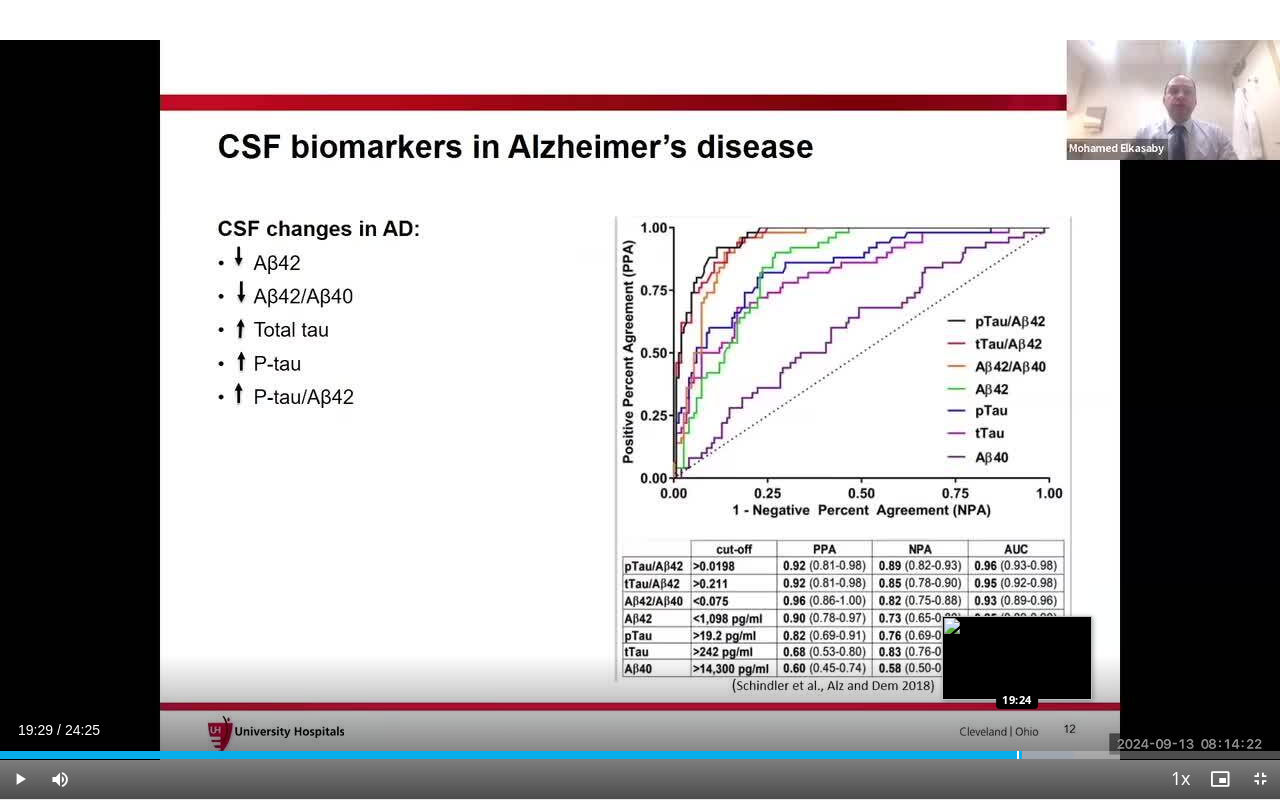 click on "Loaded :  83.94% 19:29 19:24" at bounding box center [640, 749] 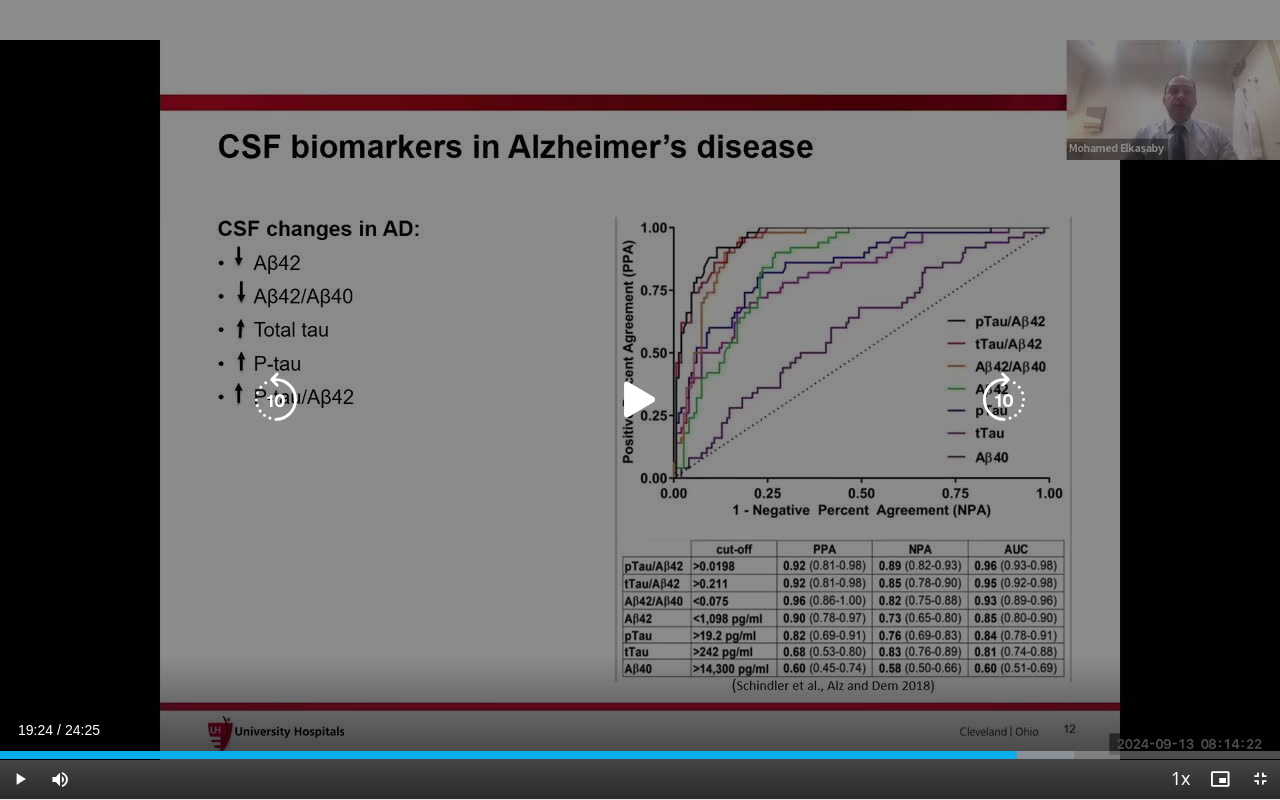 click on "10 seconds
Tap to unmute" at bounding box center (640, 399) 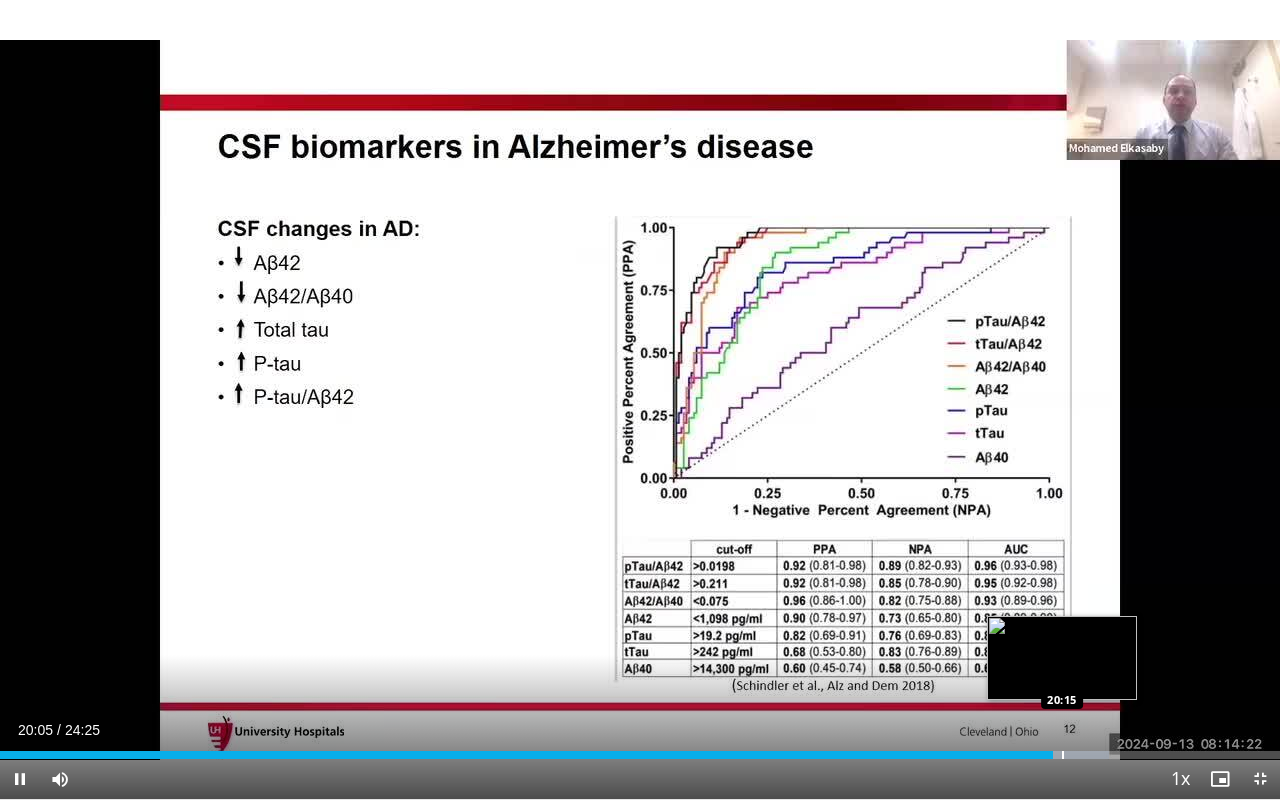 click at bounding box center [1063, 755] 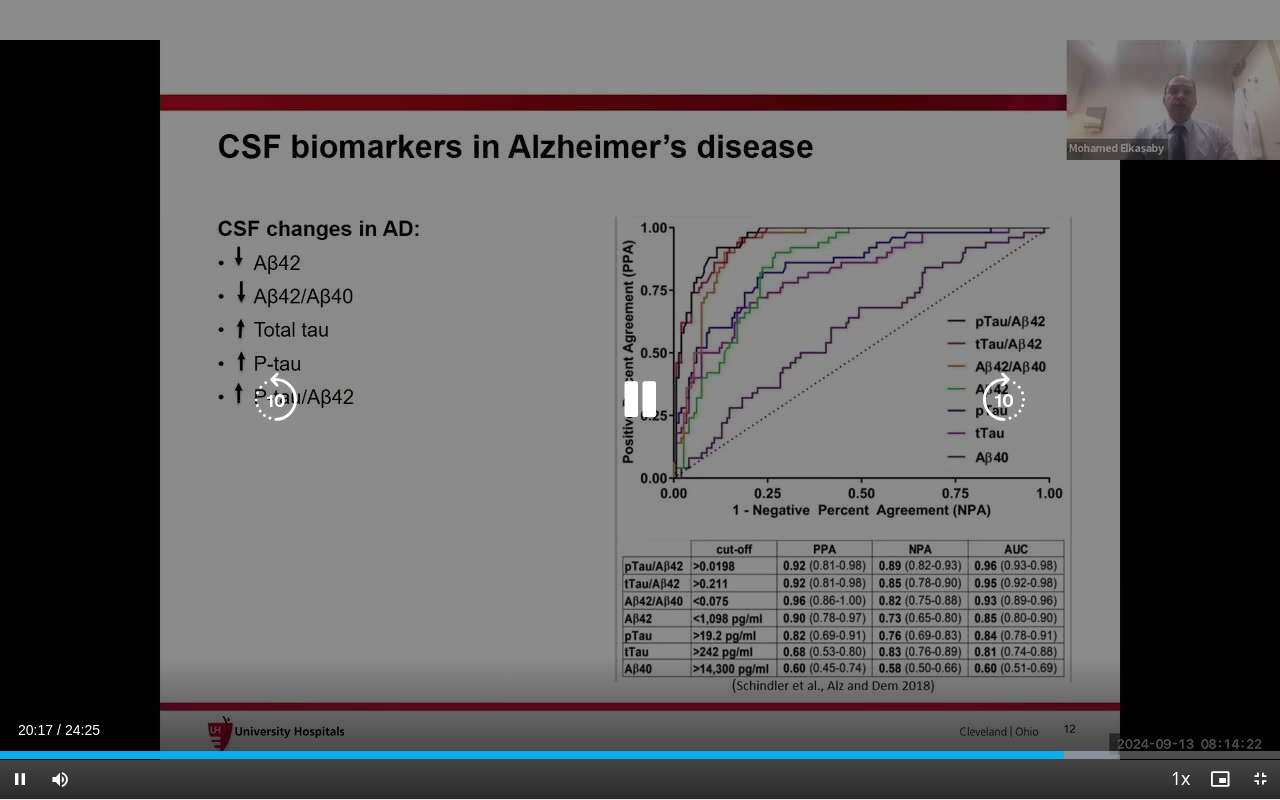 click at bounding box center [0, 0] 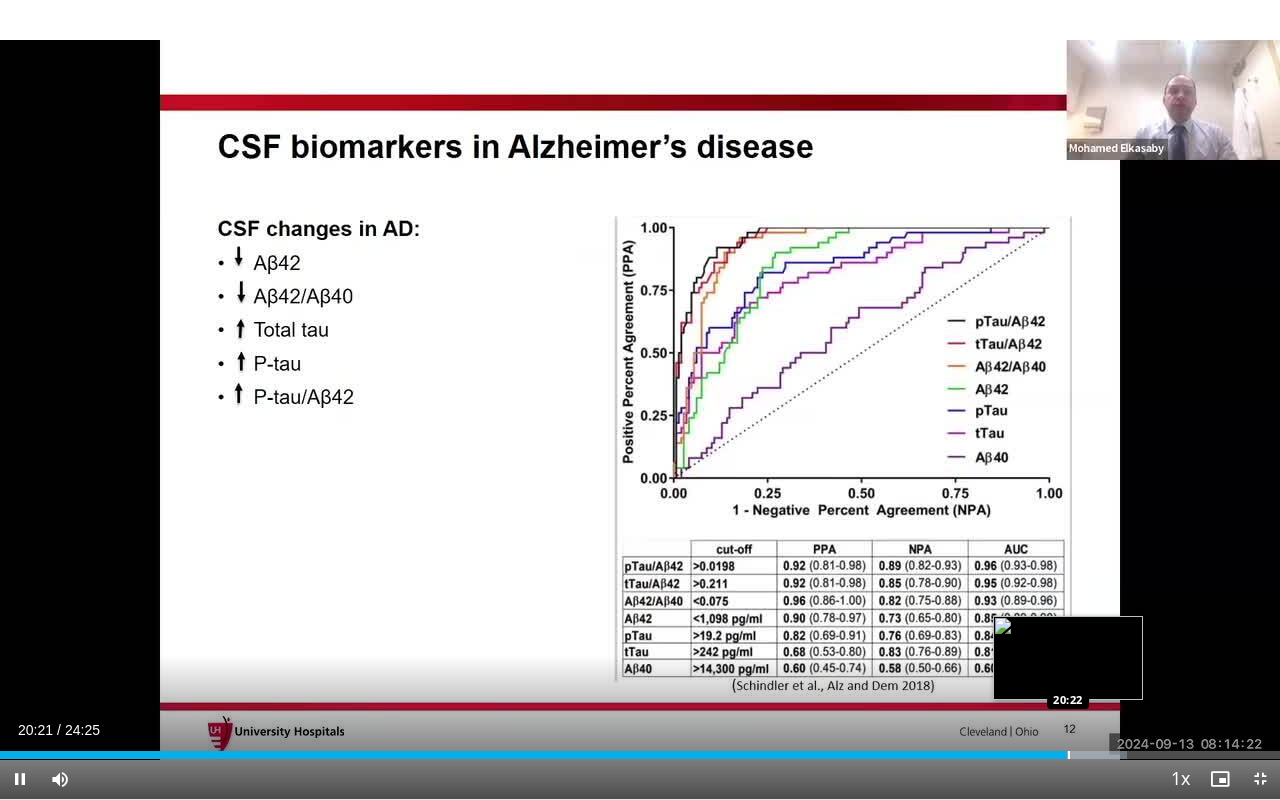 click on "20:21" at bounding box center [533, 755] 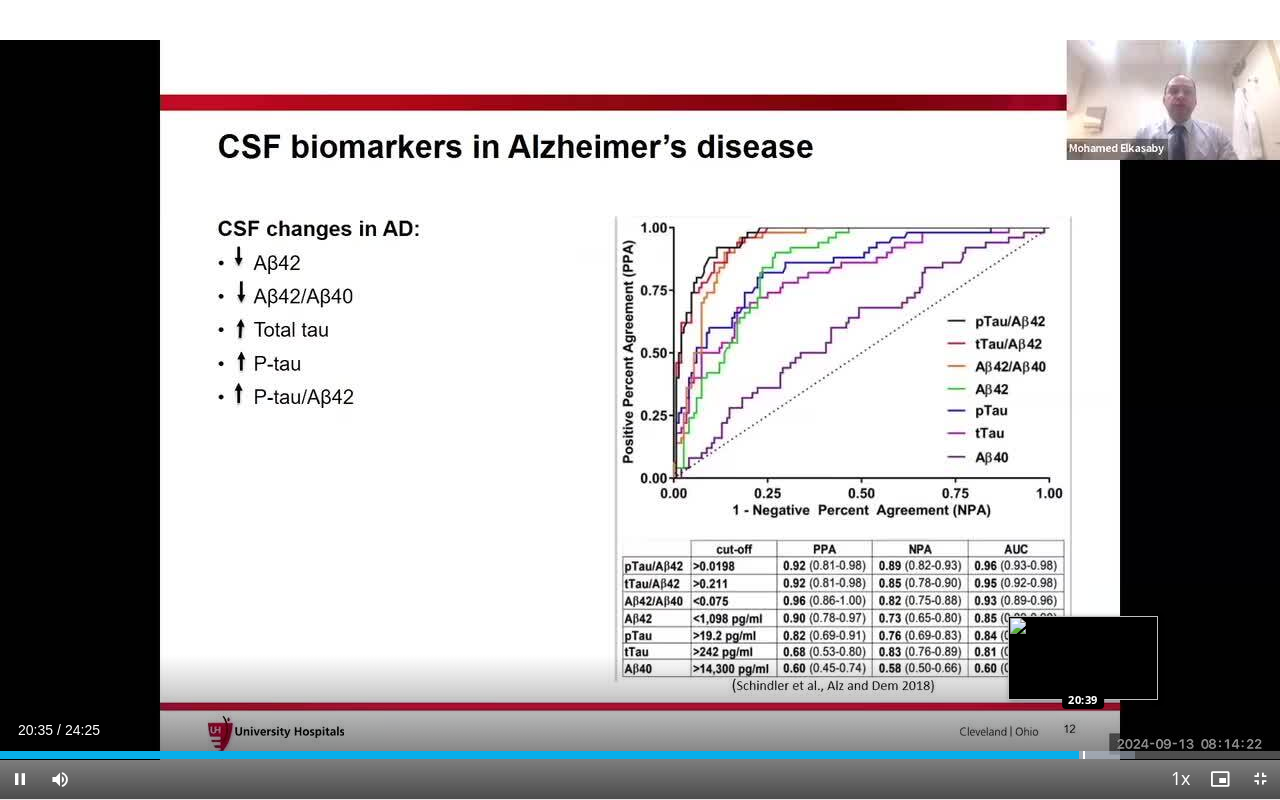 click on "Loaded :  88.68% 20:35 20:39" at bounding box center [640, 749] 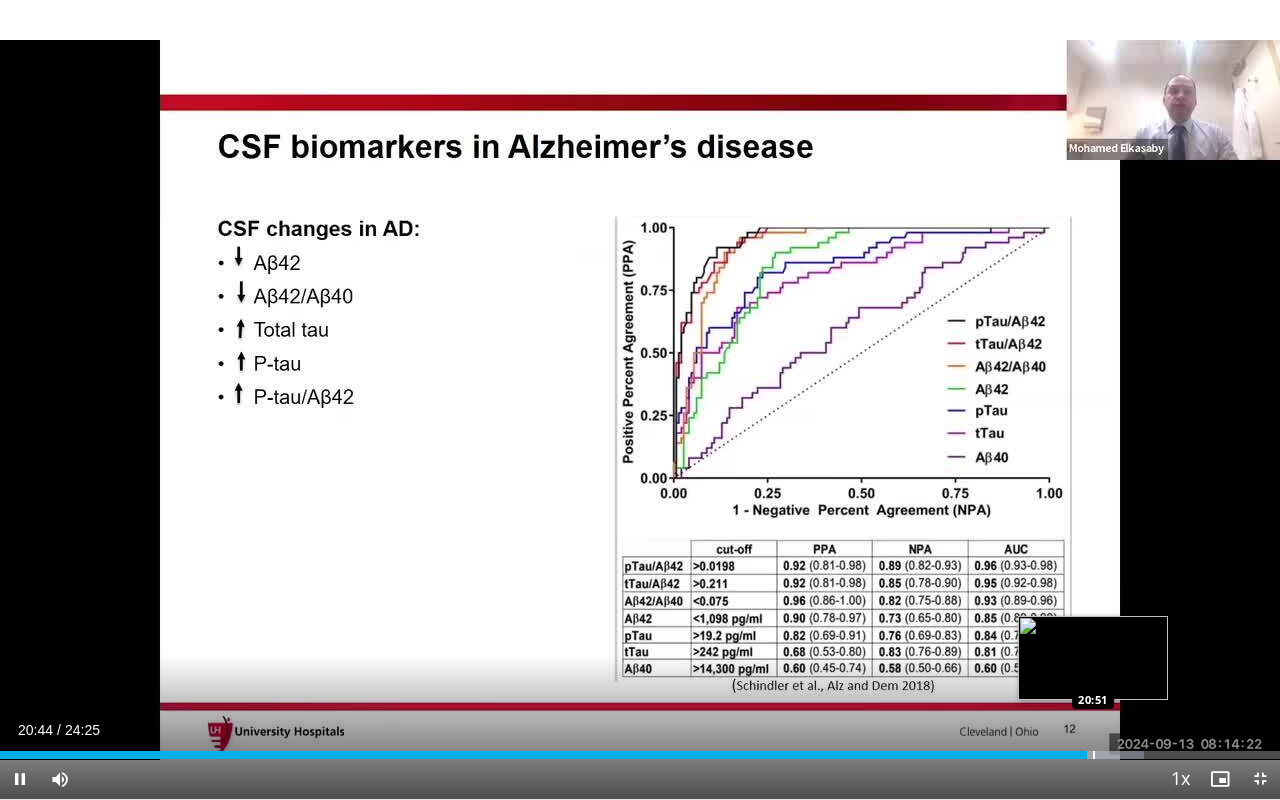 click on "Loaded :  89.36% 20:44 20:51" at bounding box center (640, 749) 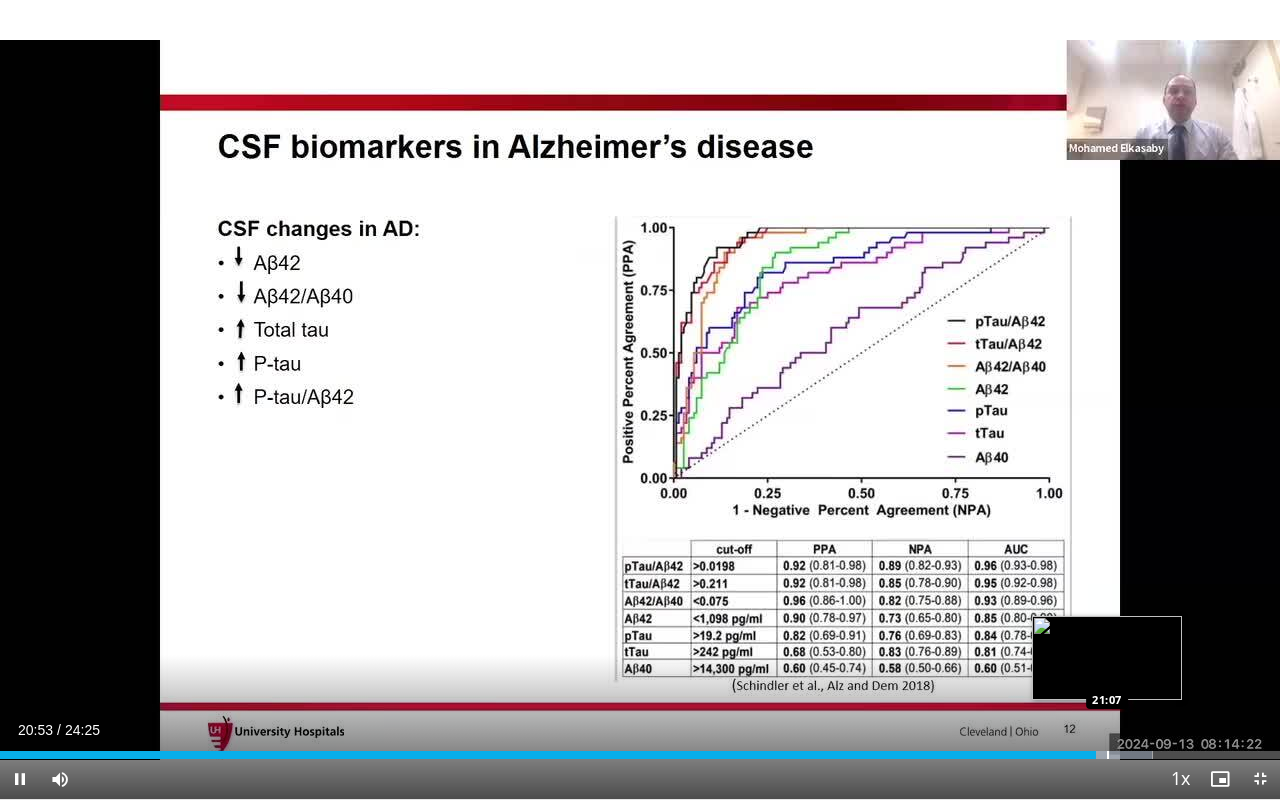 click on "Loaded :  90.04% 20:54 21:07" at bounding box center (640, 749) 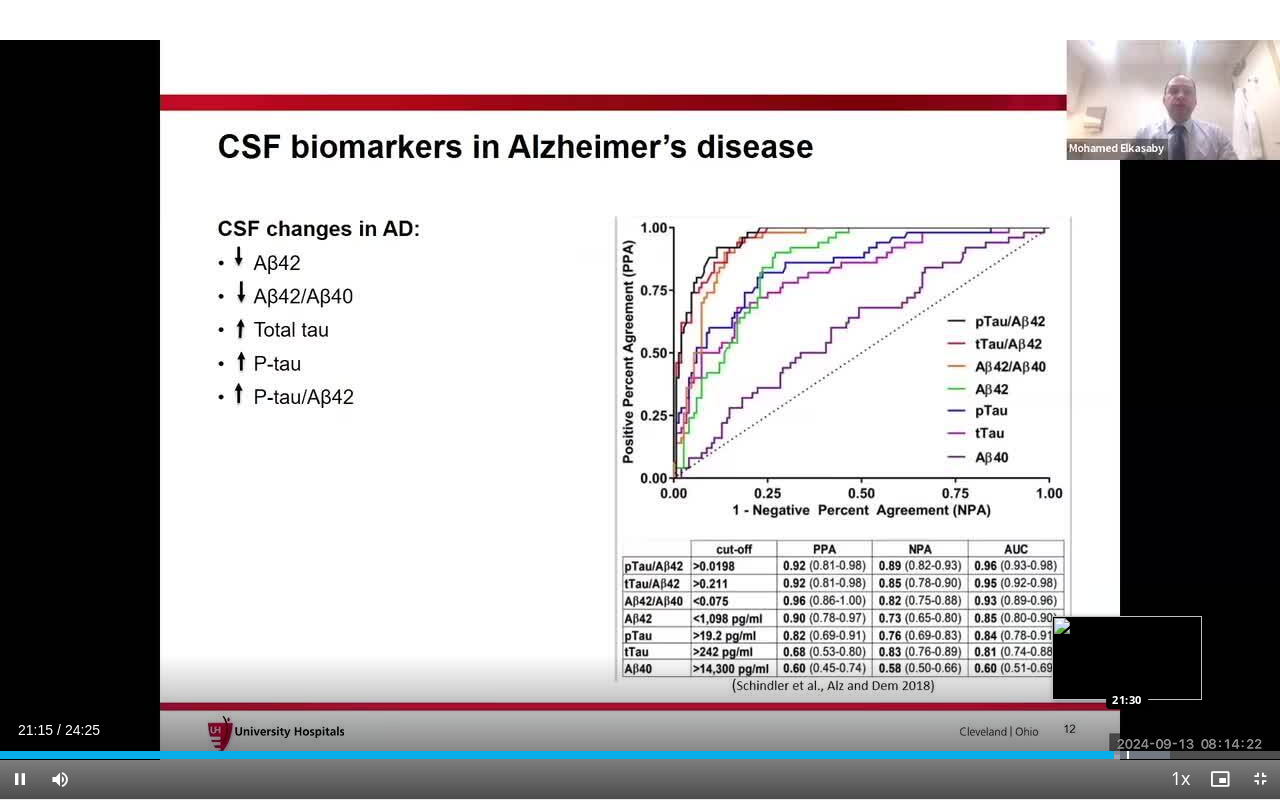 click on "Loaded :  91.39% 21:15 21:30" at bounding box center (640, 749) 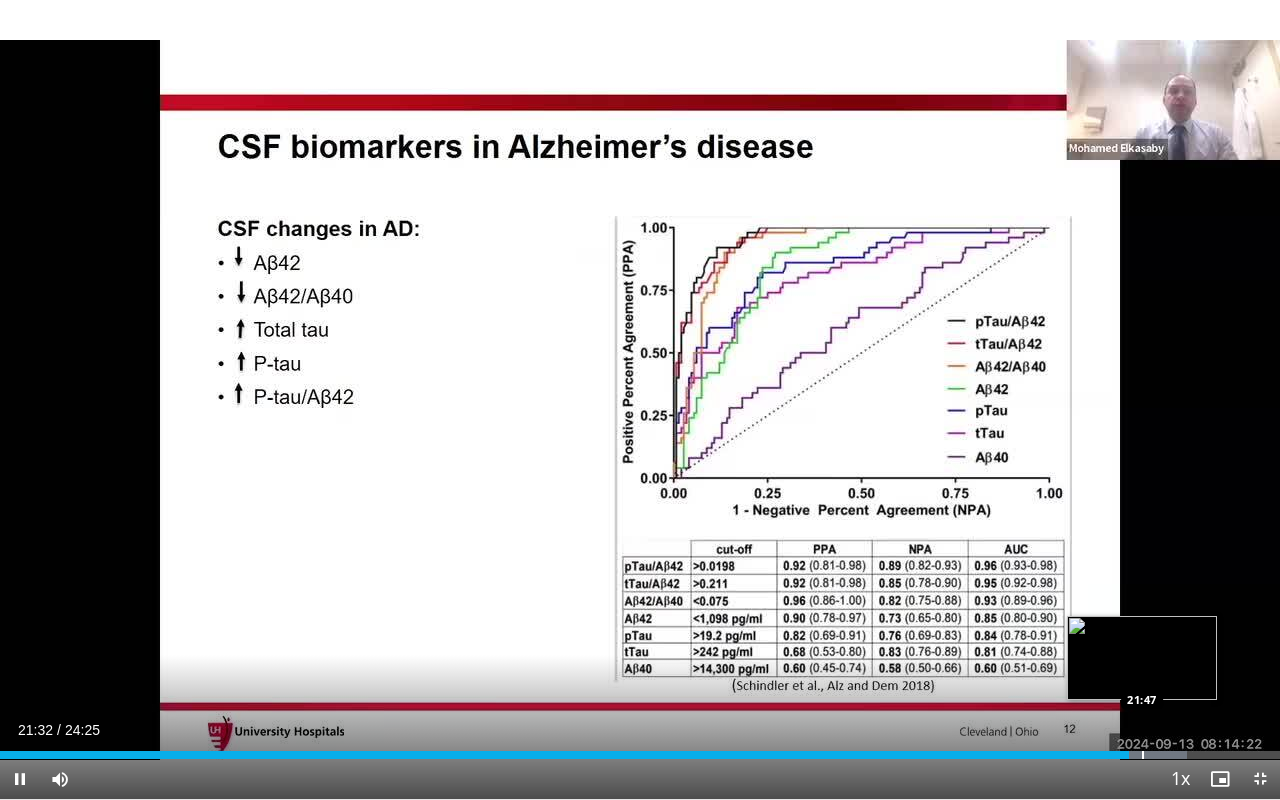 click on "Loaded :  92.74% 21:32 21:47" at bounding box center [640, 749] 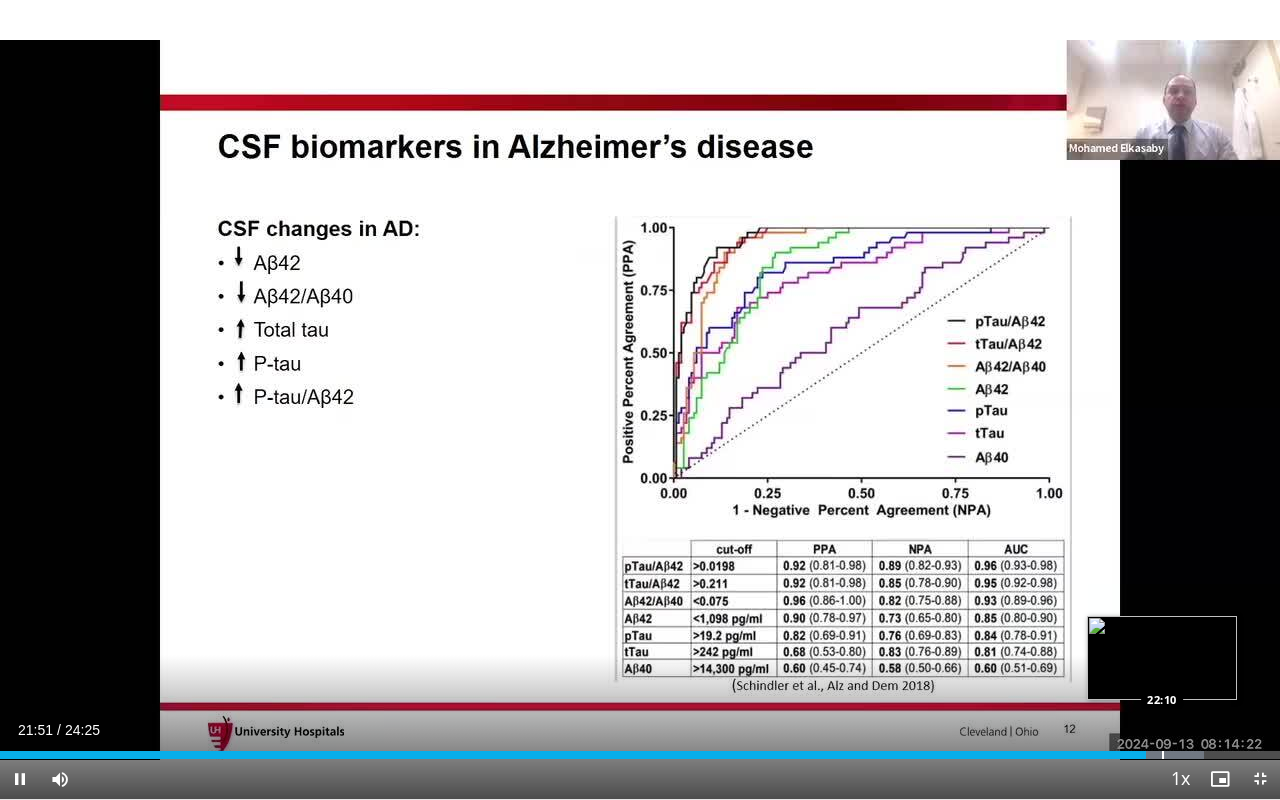 click at bounding box center (1163, 755) 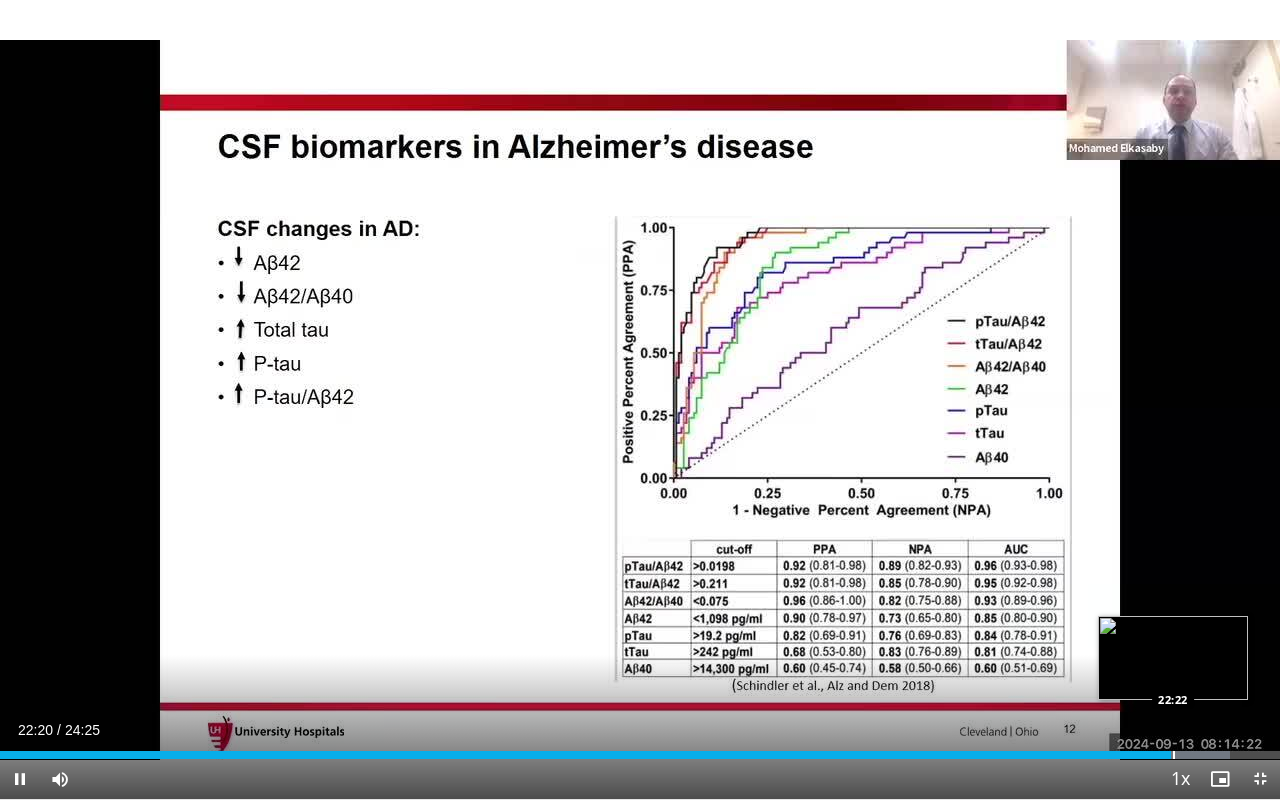 click on "10 seconds
Tap to unmute" at bounding box center [640, 399] 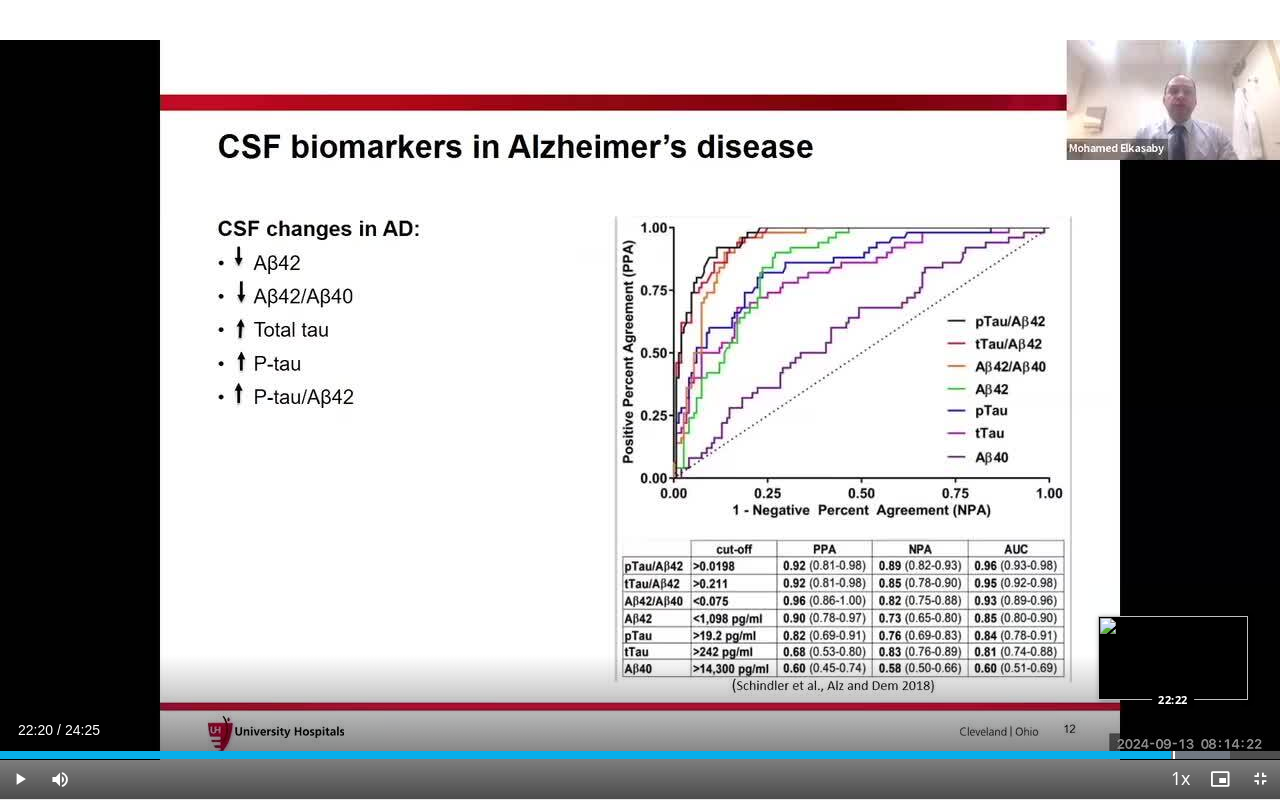 click at bounding box center (1174, 755) 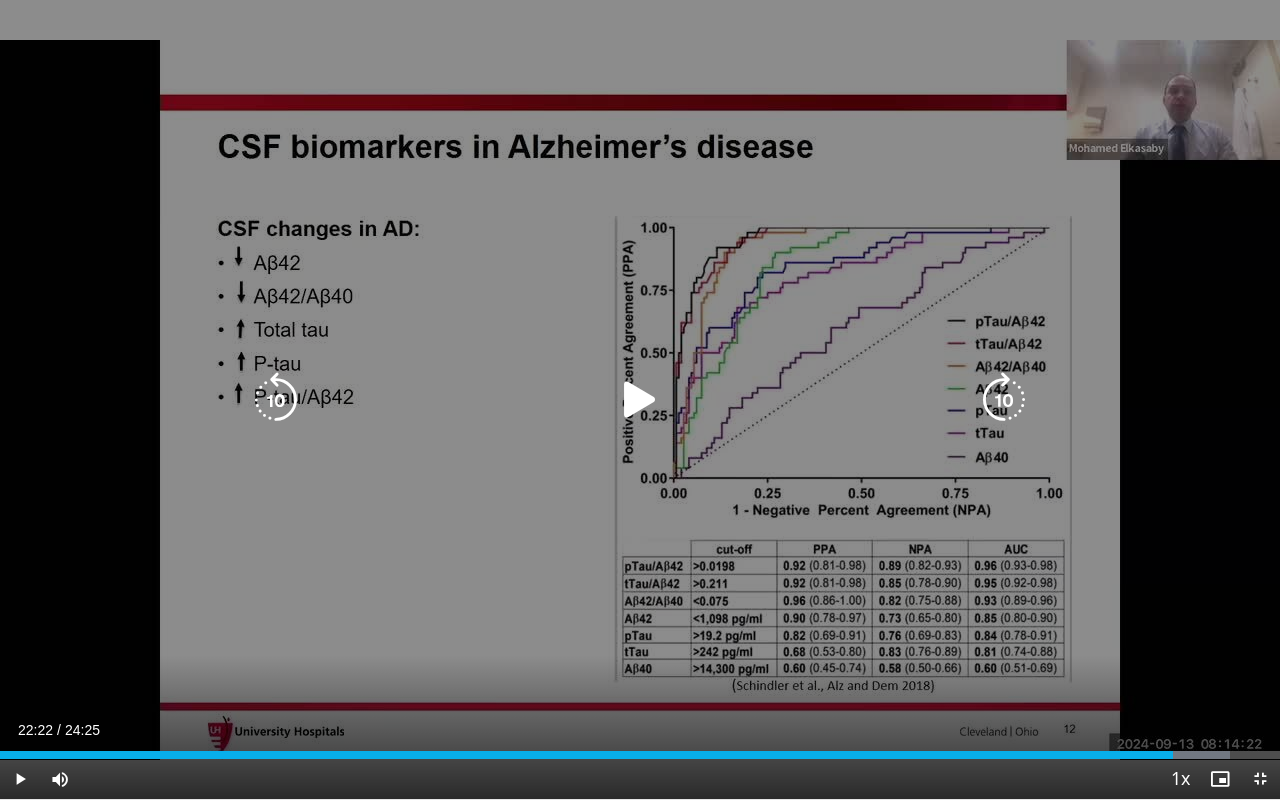 click on "10 seconds
Tap to unmute" at bounding box center (640, 399) 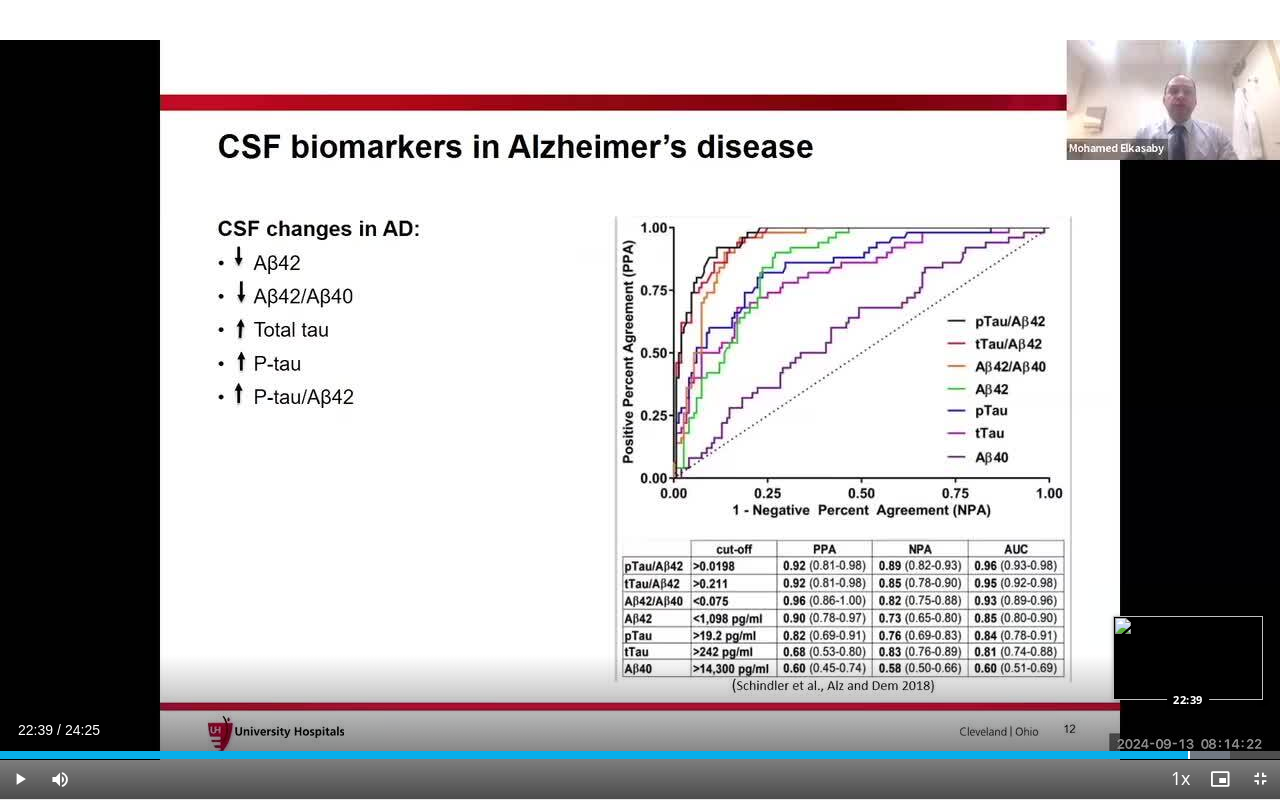 drag, startPoint x: 1176, startPoint y: 752, endPoint x: 1188, endPoint y: 751, distance: 12.0415945 